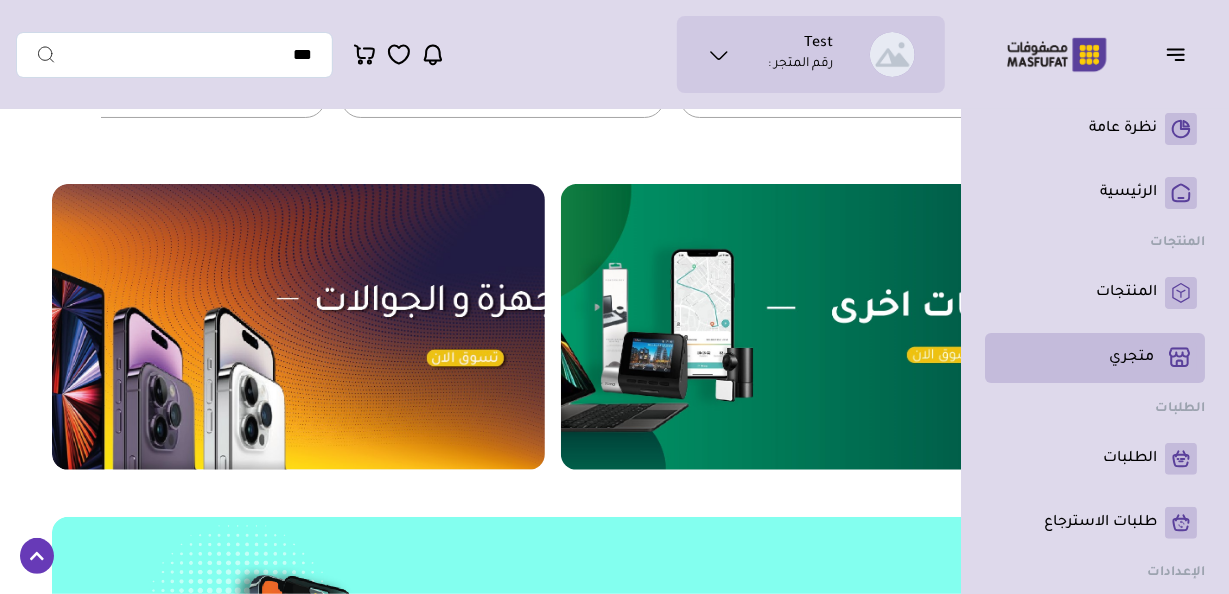 scroll, scrollTop: 700, scrollLeft: 0, axis: vertical 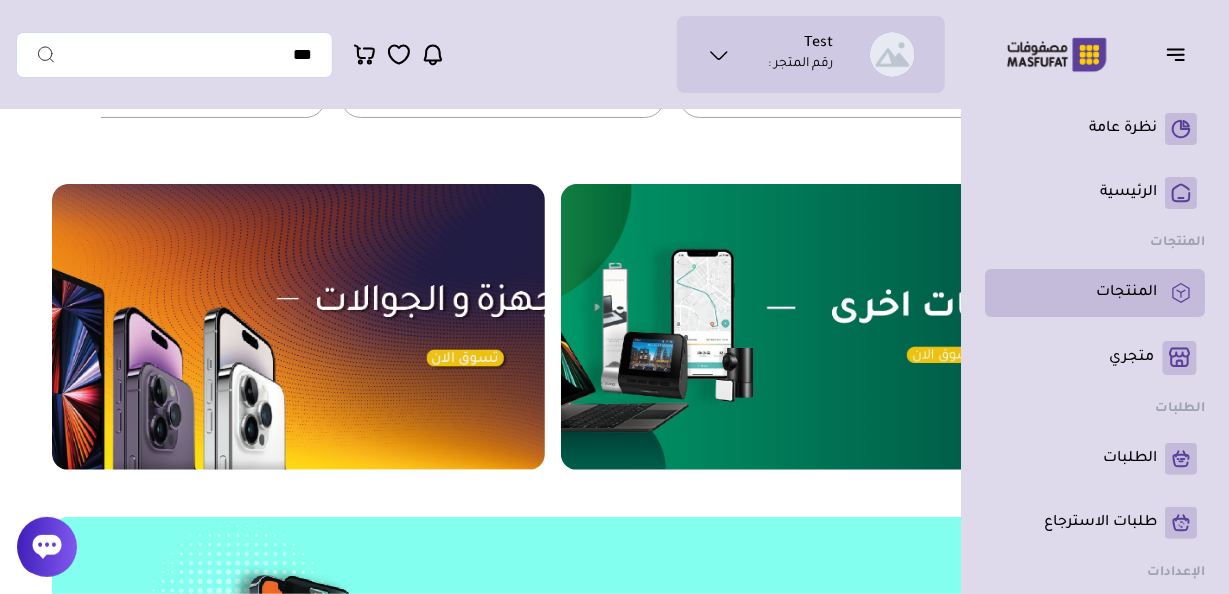 click on "المنتجات" at bounding box center (1126, 293) 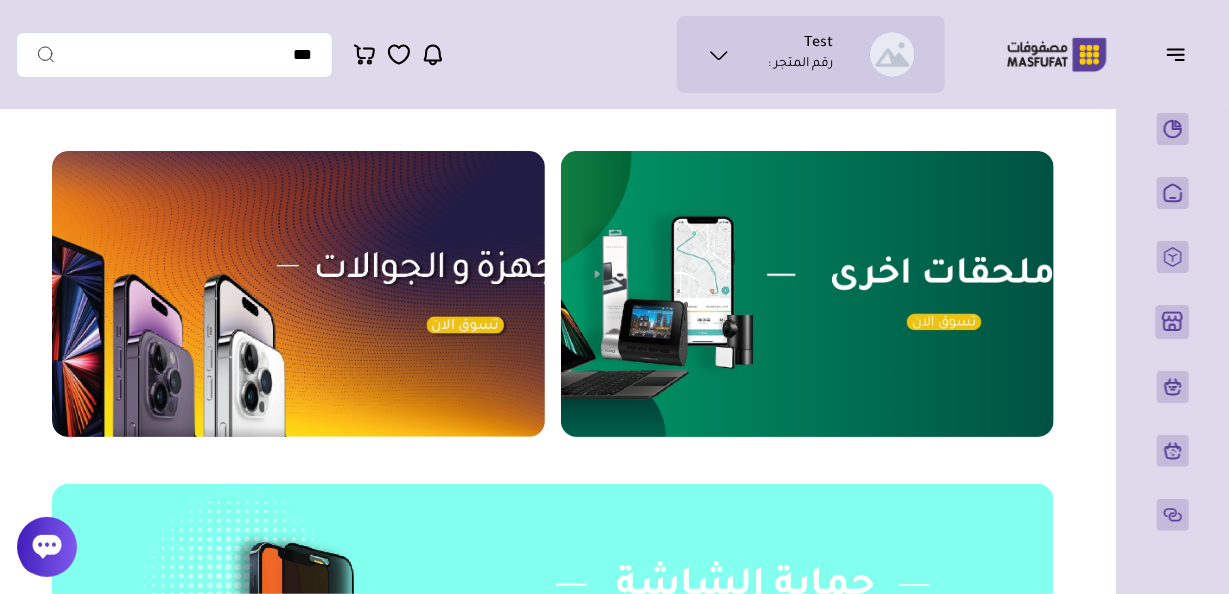 scroll, scrollTop: 900, scrollLeft: 0, axis: vertical 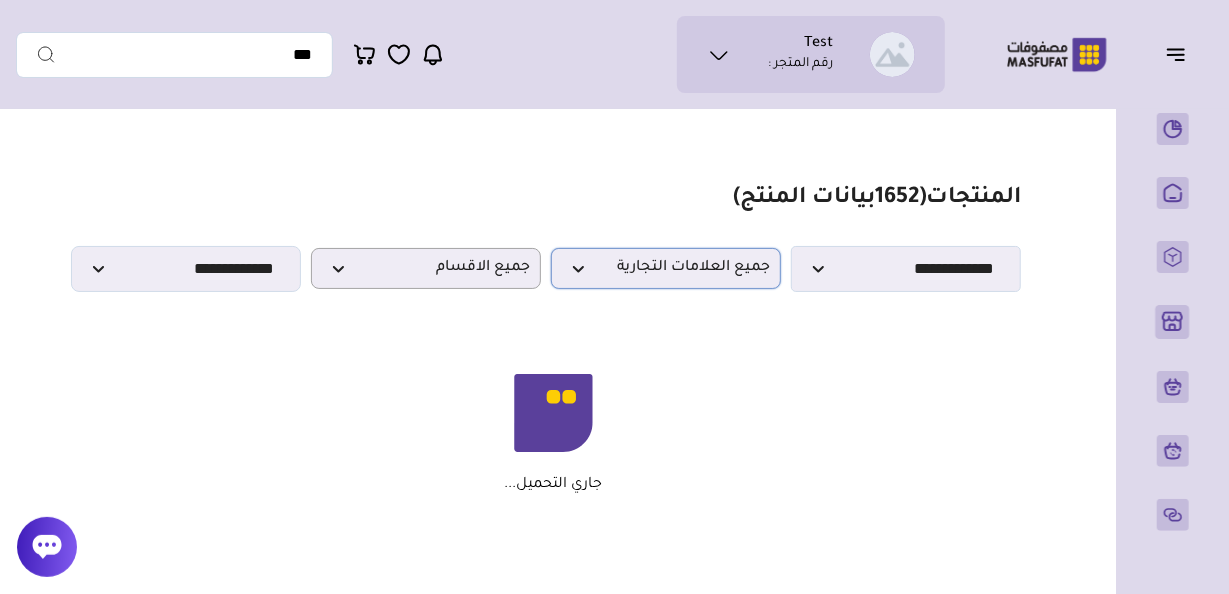 click on "جميع العلامات التجارية" at bounding box center (666, 268) 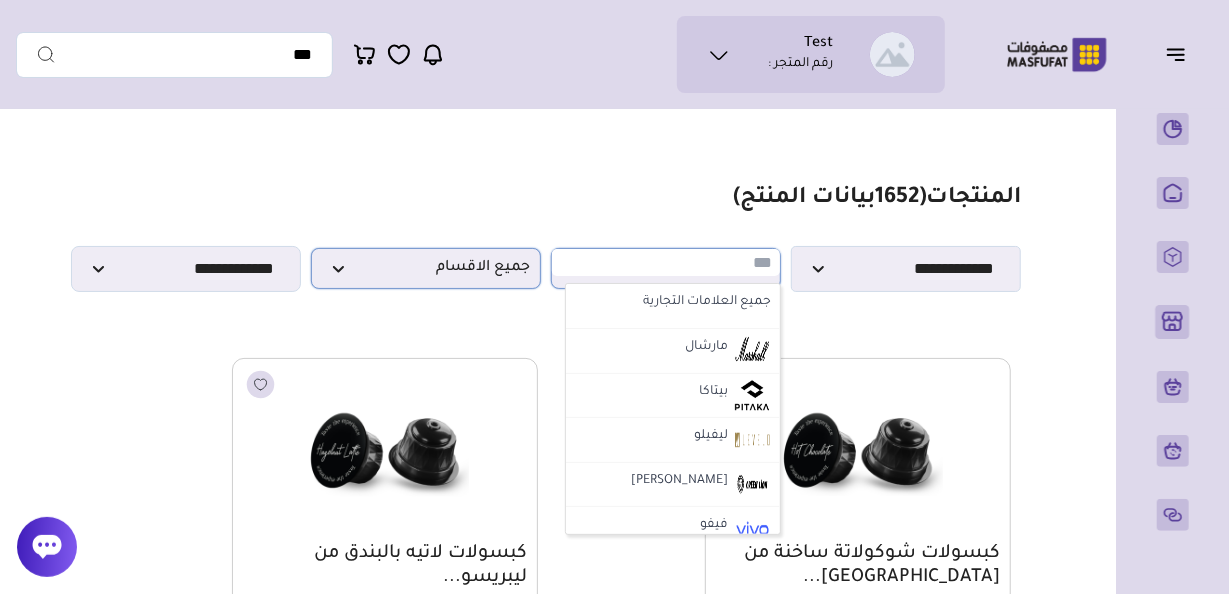 click on "جميع الاقسام" at bounding box center [426, 268] 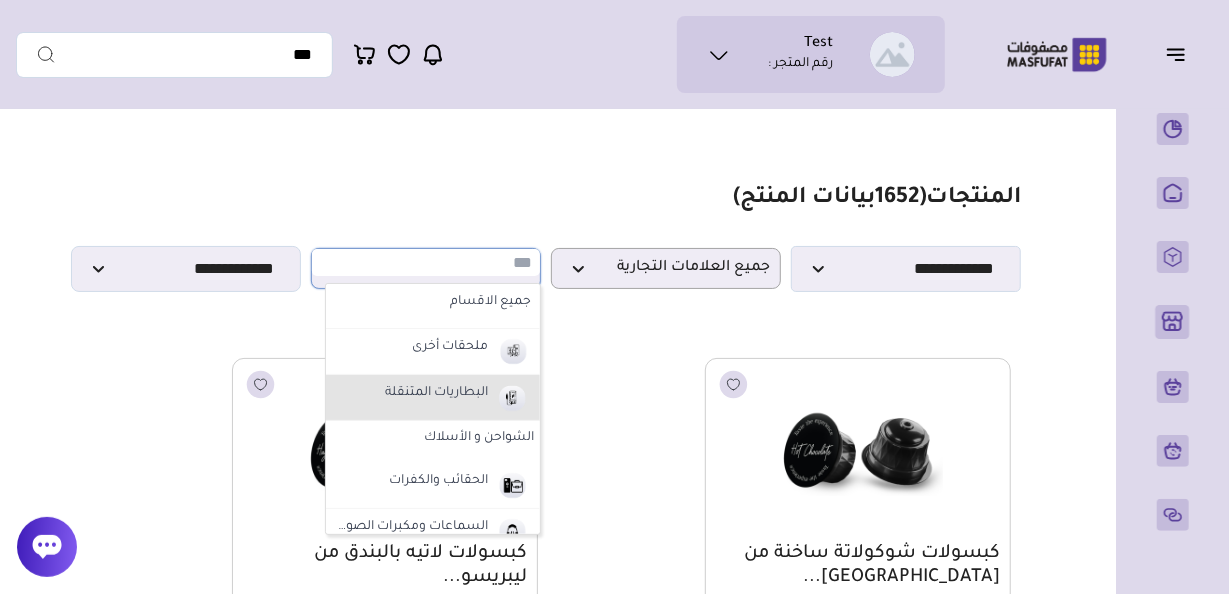 scroll, scrollTop: 0, scrollLeft: 0, axis: both 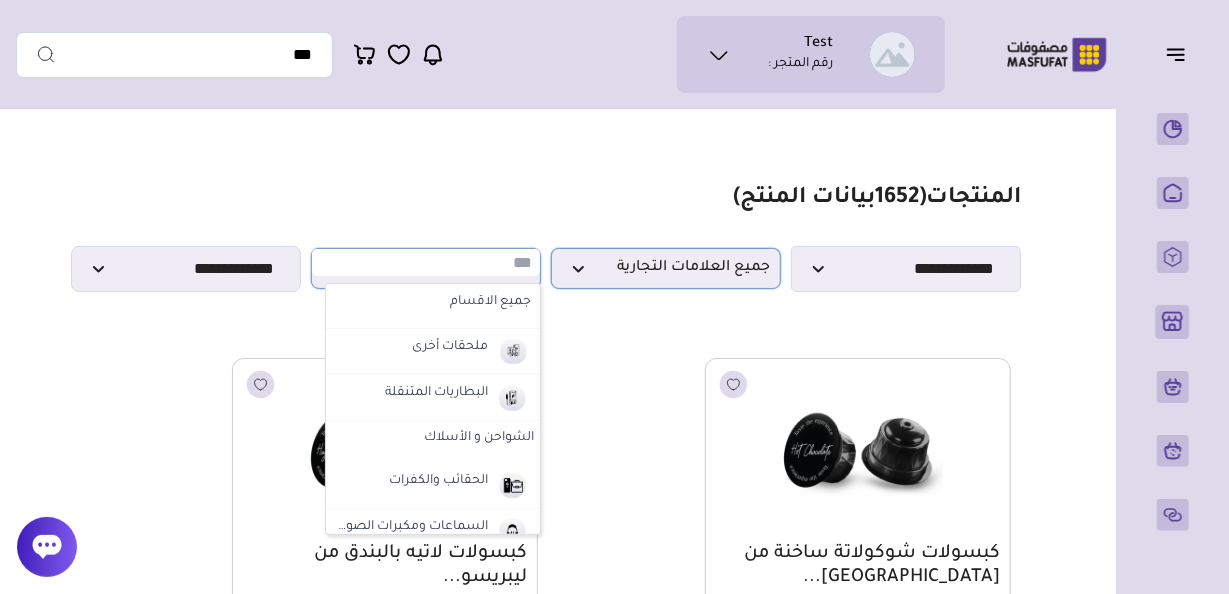 click on "جميع العلامات التجارية" at bounding box center (666, 268) 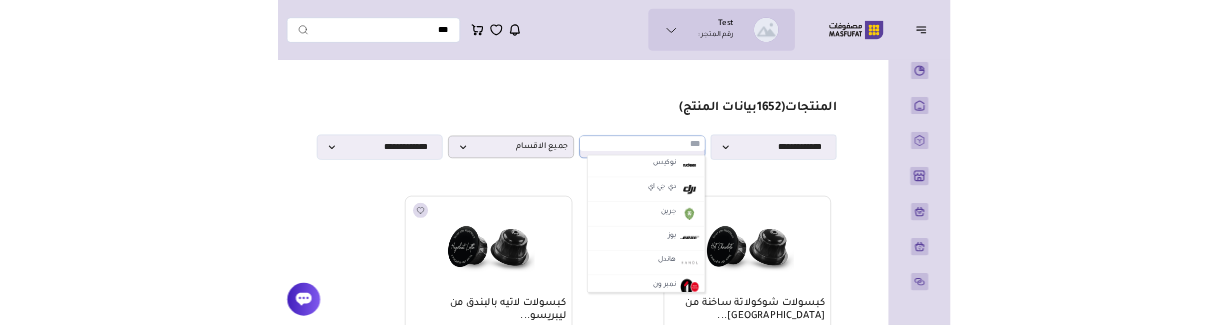 scroll, scrollTop: 1600, scrollLeft: 0, axis: vertical 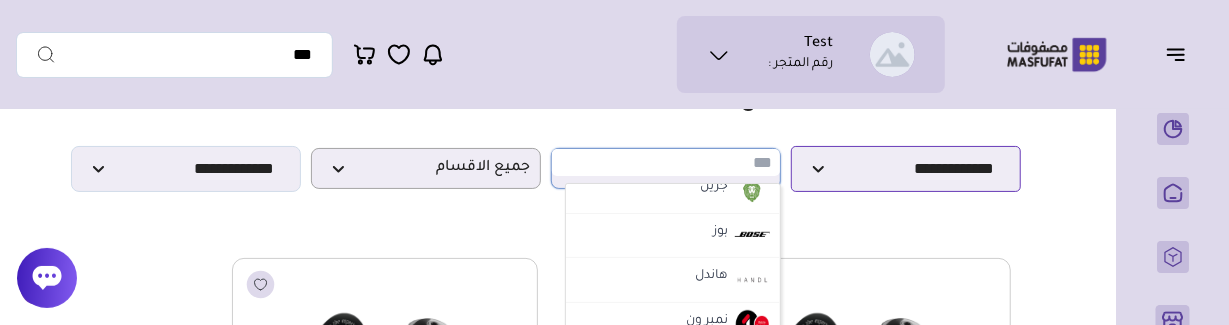 click on "**********" at bounding box center (906, 169) 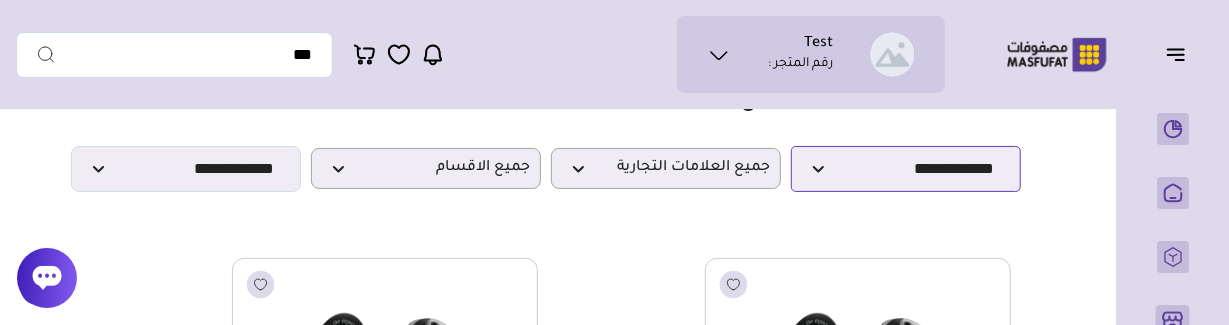 click on "**********" at bounding box center (906, 169) 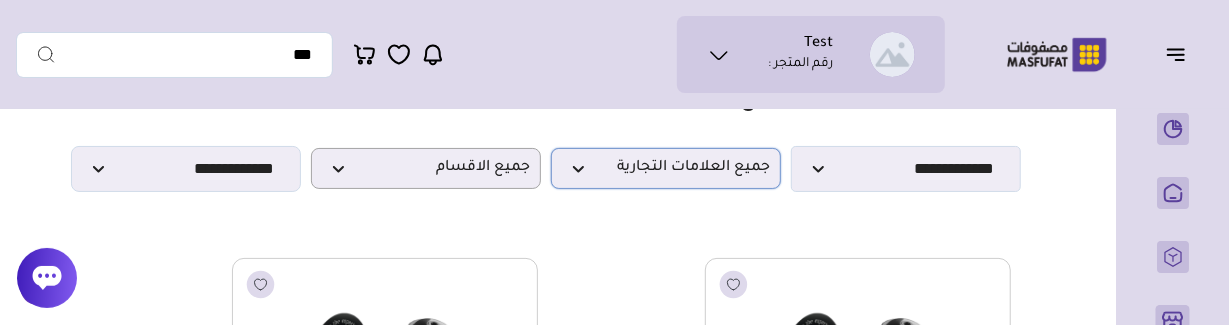 click on "جميع العلامات التجارية" at bounding box center [666, 168] 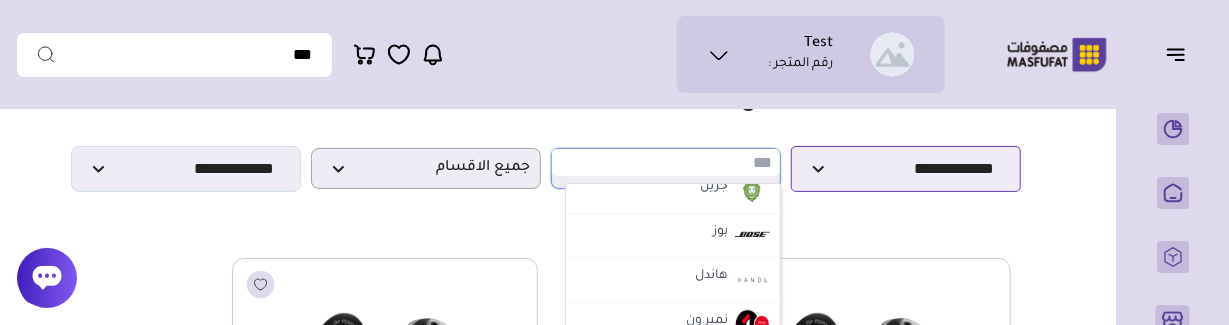 click on "**********" at bounding box center [553, 138] 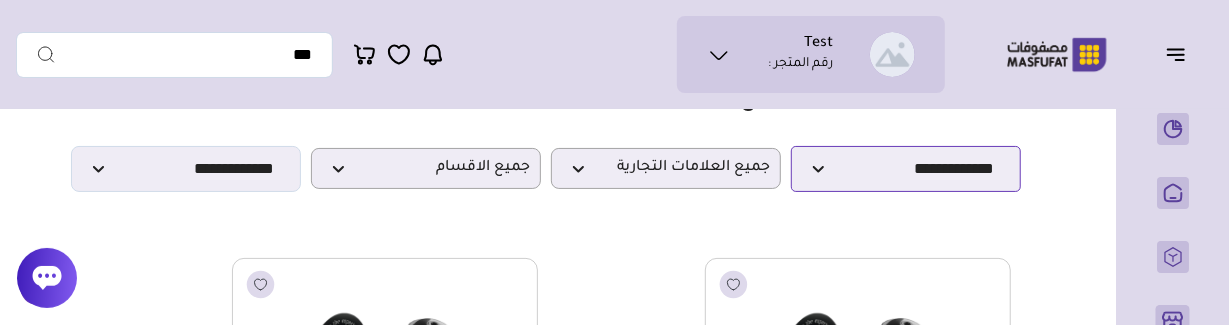 drag, startPoint x: 836, startPoint y: 187, endPoint x: 828, endPoint y: 180, distance: 10.630146 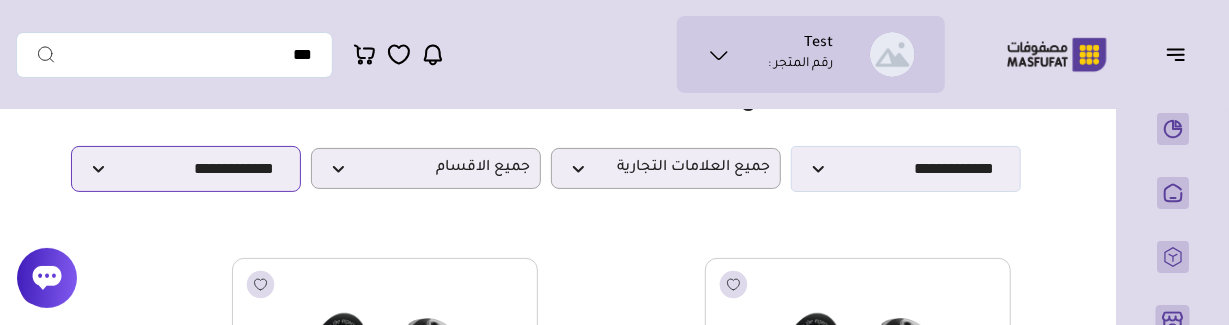 click on "**********" at bounding box center [186, 169] 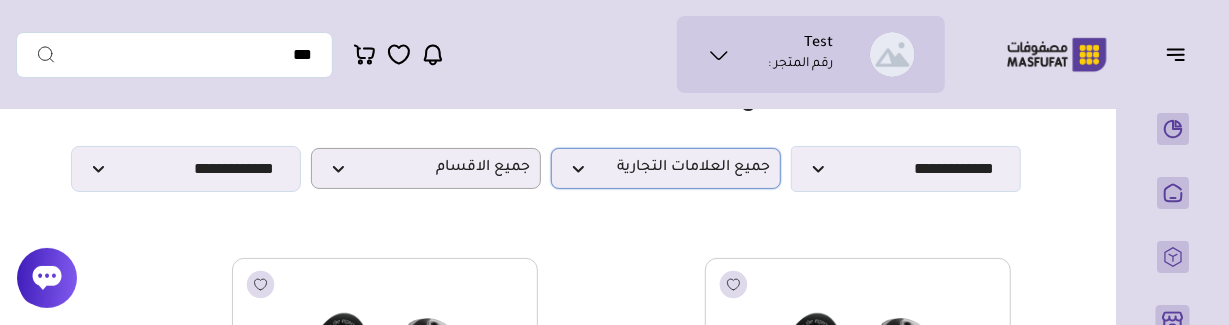 click on "جميع العلامات التجارية" at bounding box center [666, 168] 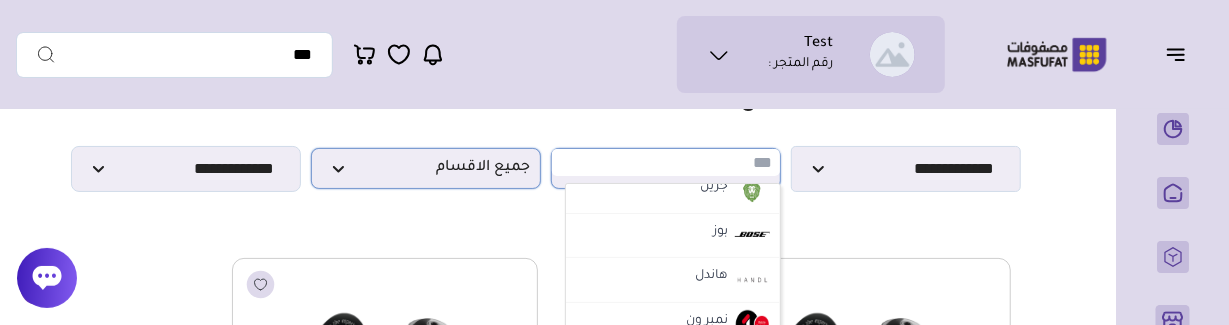 click on "جميع الاقسام" at bounding box center [426, 168] 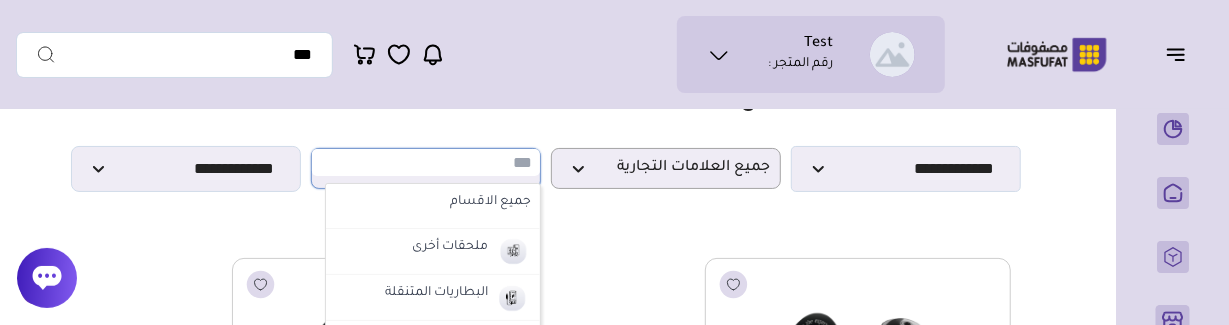 scroll, scrollTop: 0, scrollLeft: 0, axis: both 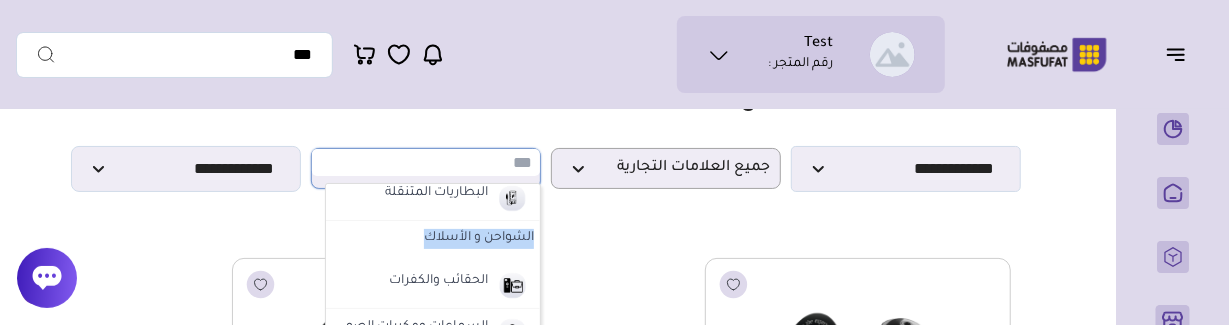 drag, startPoint x: 425, startPoint y: 240, endPoint x: 540, endPoint y: 240, distance: 115 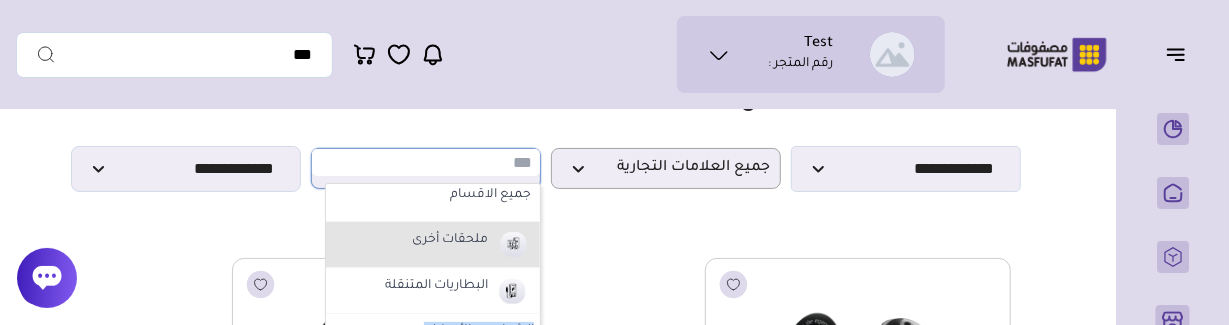 scroll, scrollTop: 0, scrollLeft: 0, axis: both 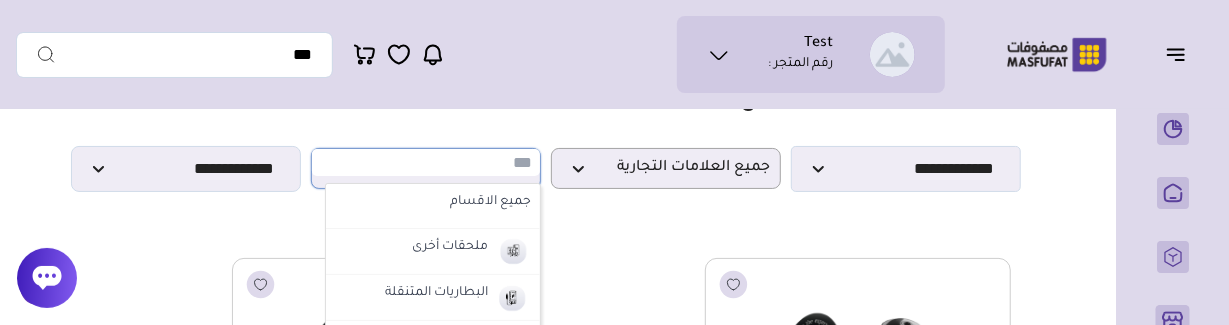 drag, startPoint x: 450, startPoint y: 212, endPoint x: 645, endPoint y: 233, distance: 196.1275 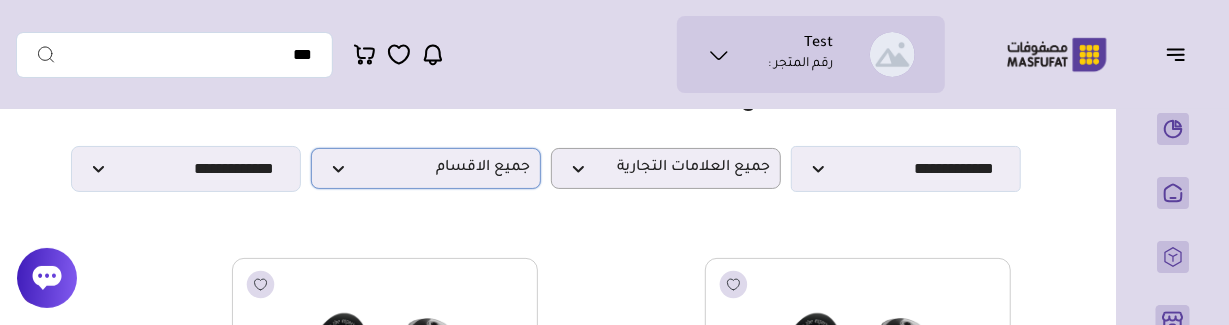 click on "جميع الاقسام" at bounding box center [426, 168] 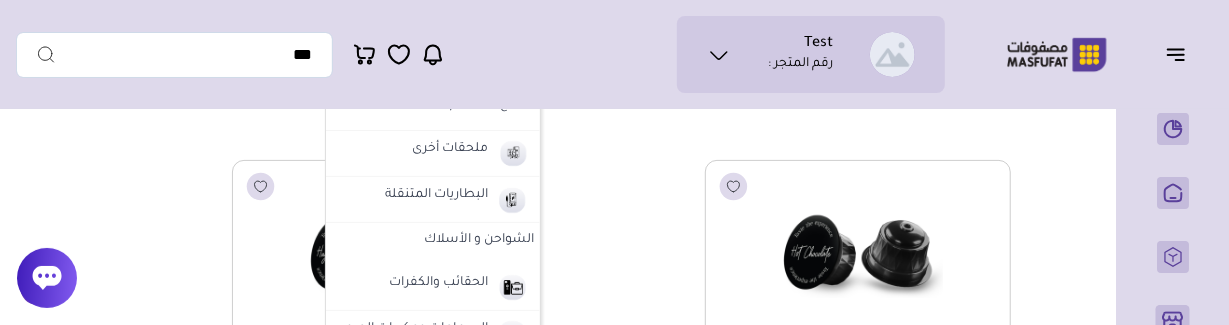 scroll, scrollTop: 200, scrollLeft: 0, axis: vertical 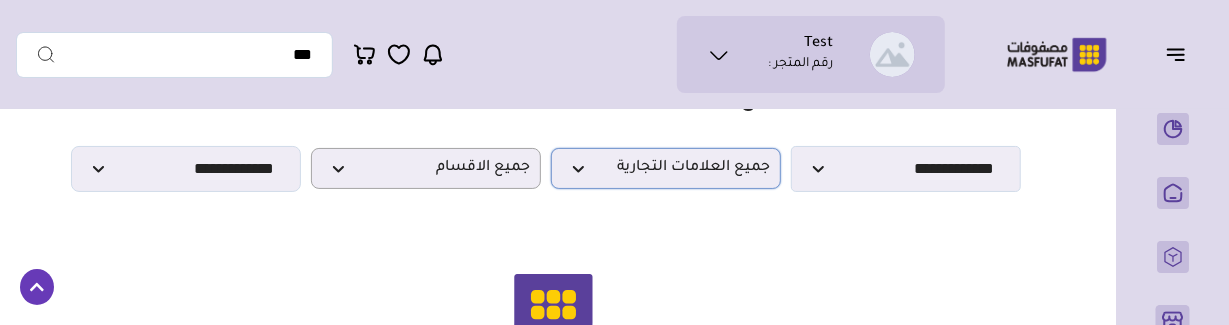 click on "جميع العلامات التجارية" at bounding box center (666, 168) 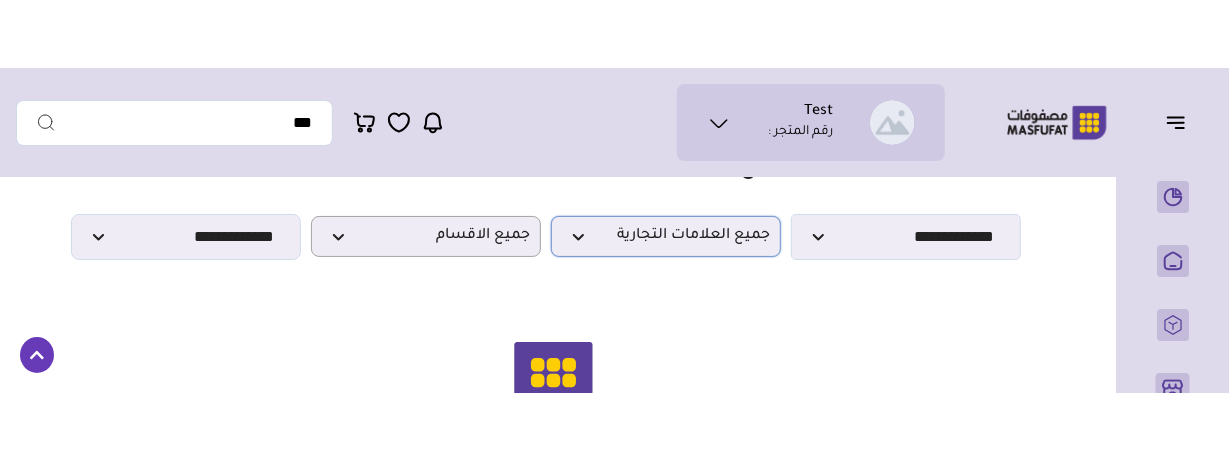 scroll, scrollTop: 100, scrollLeft: 0, axis: vertical 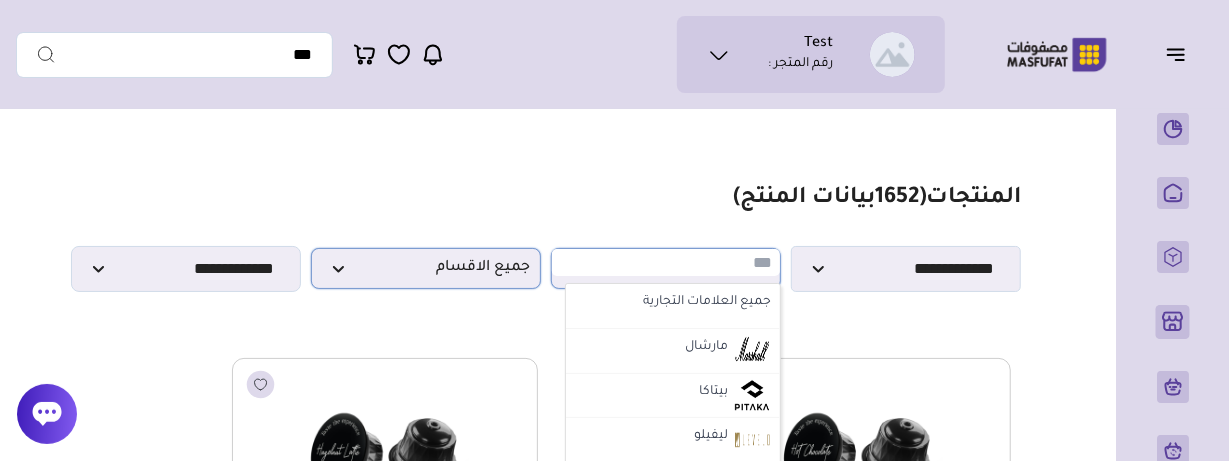 click on "جميع الاقسام" at bounding box center (426, 268) 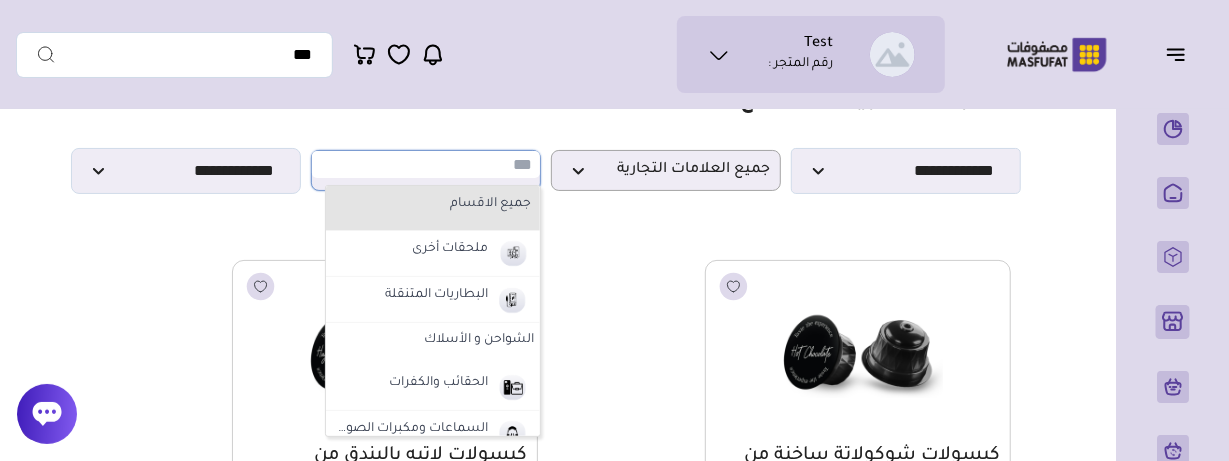 scroll, scrollTop: 100, scrollLeft: 0, axis: vertical 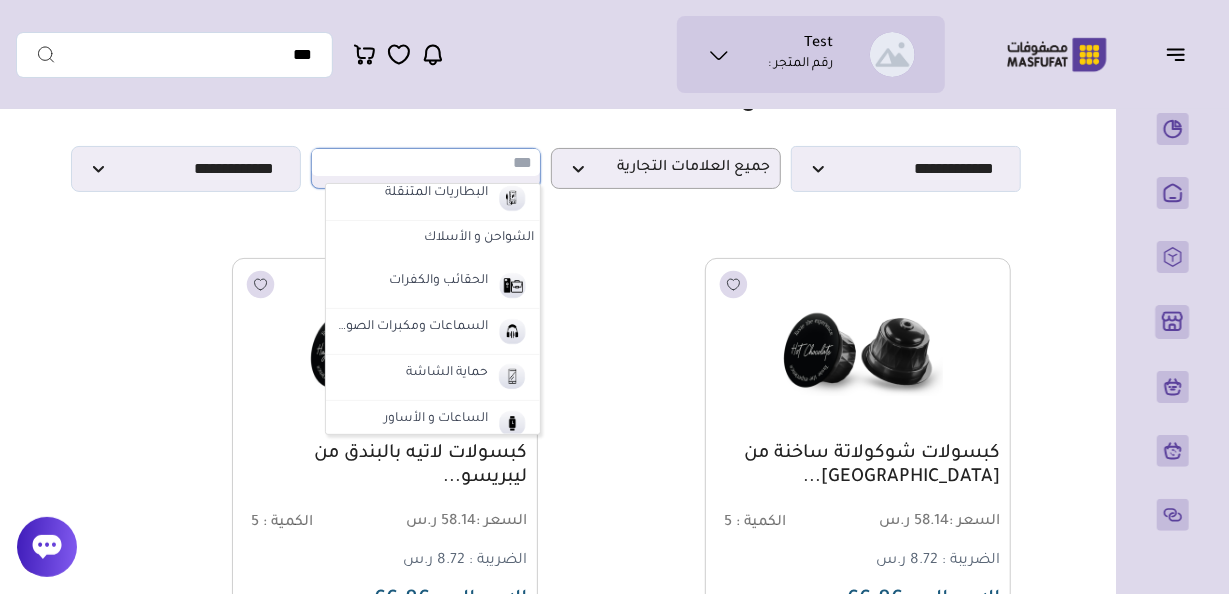 click on "الشواحن و الأسلاك" at bounding box center (433, 239) 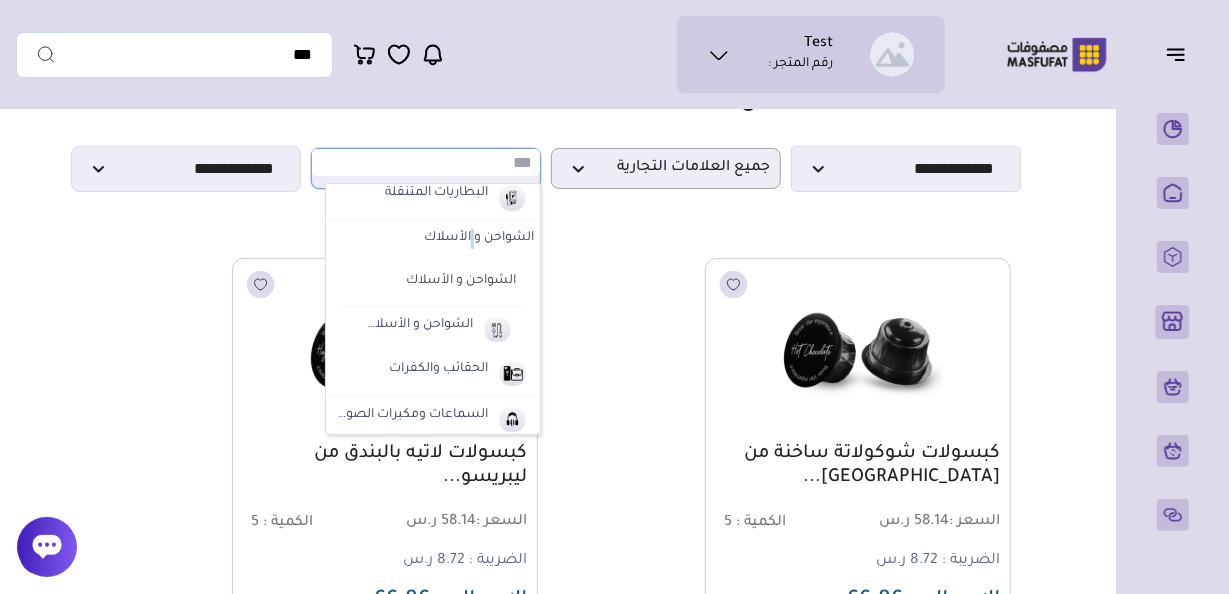 click on "الشواحن و الأسلاك" at bounding box center [433, 239] 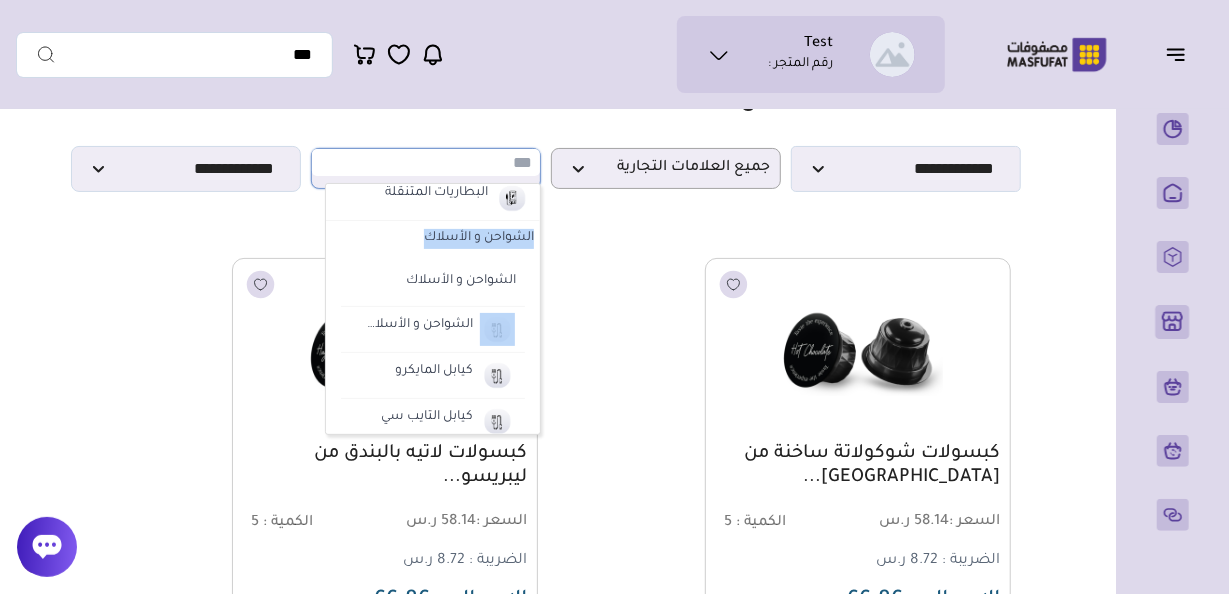 click on "الشواحن و الأسلاك" at bounding box center (433, 239) 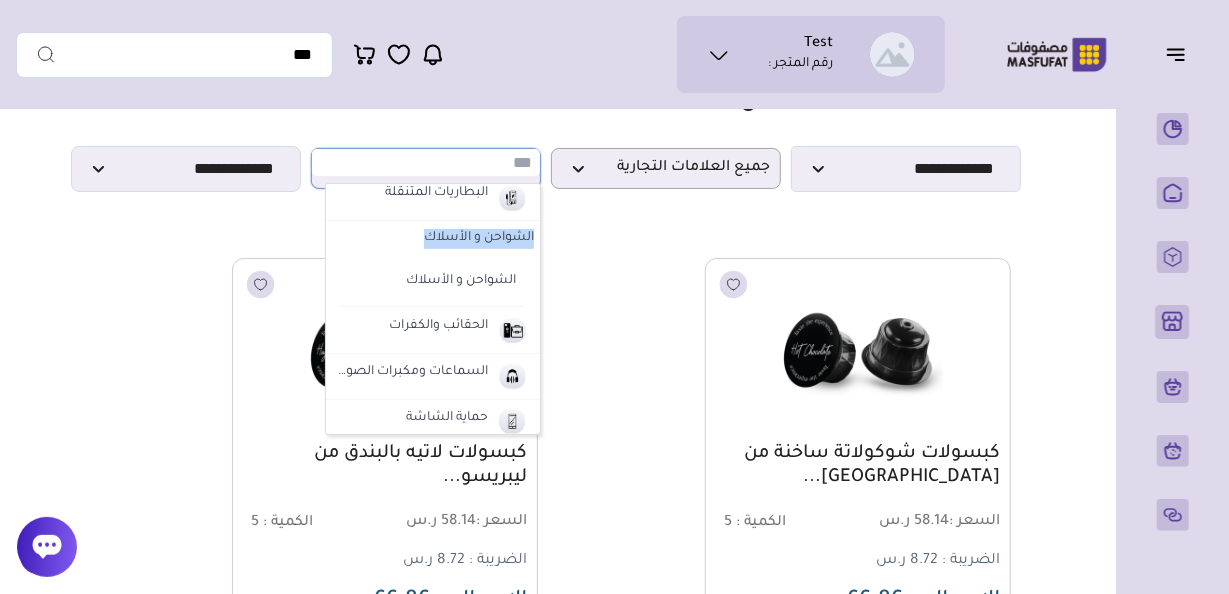 click on "الشواحن و الأسلاك" at bounding box center (433, 239) 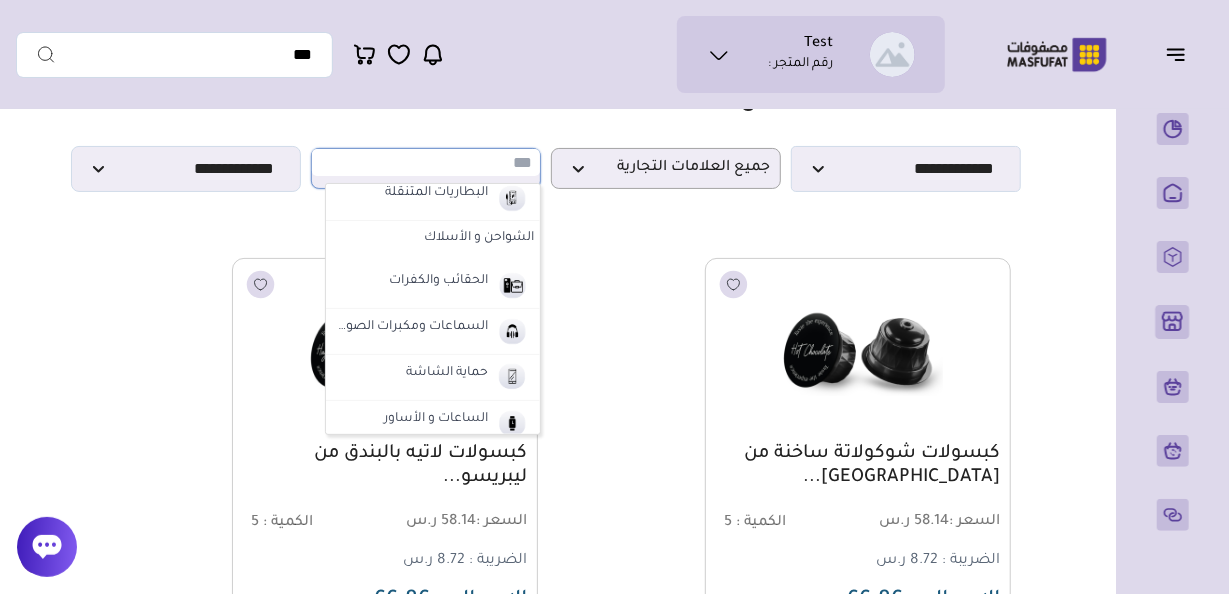 click on "الشواحن و الأسلاك" at bounding box center (433, 239) 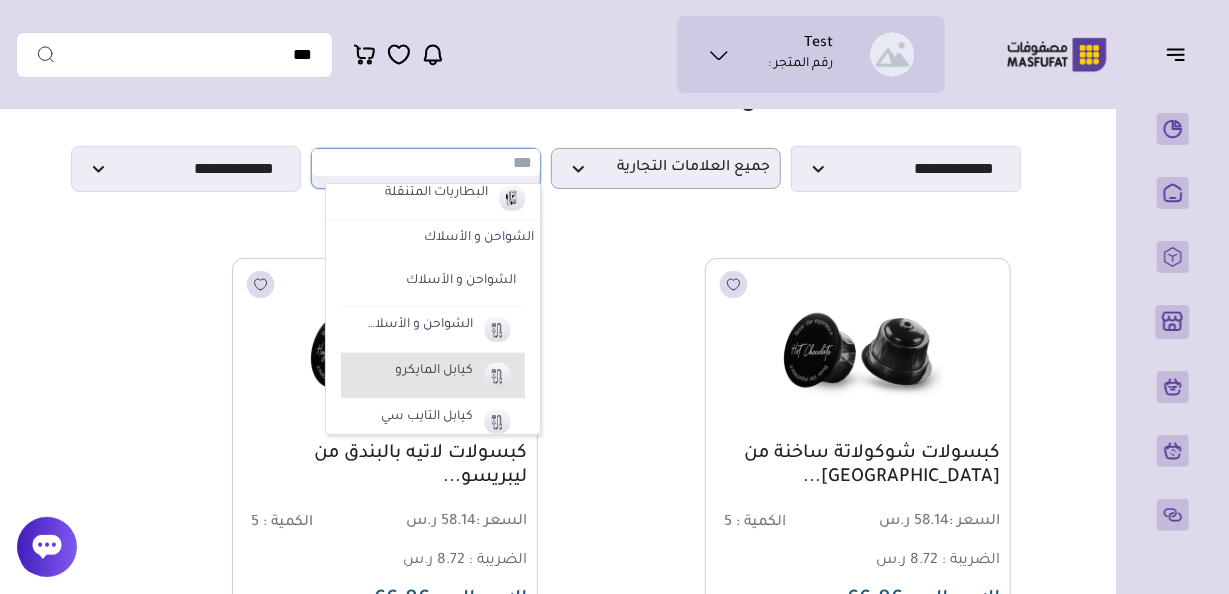 scroll, scrollTop: 100, scrollLeft: 0, axis: vertical 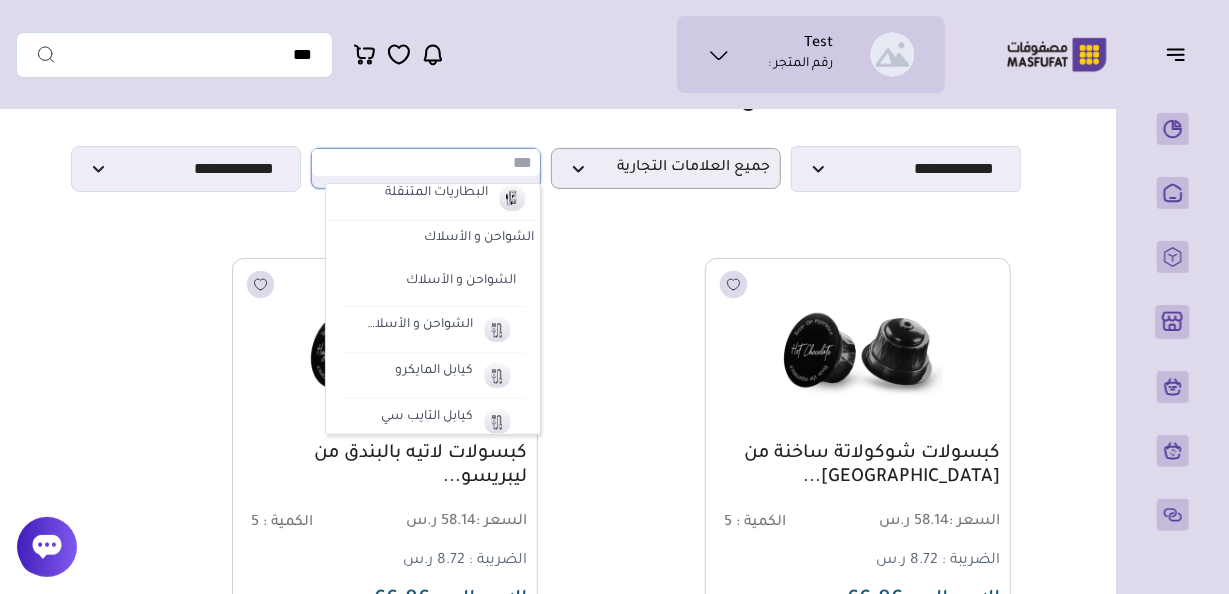 click on "الشواحن و الأسلاك" at bounding box center (433, 239) 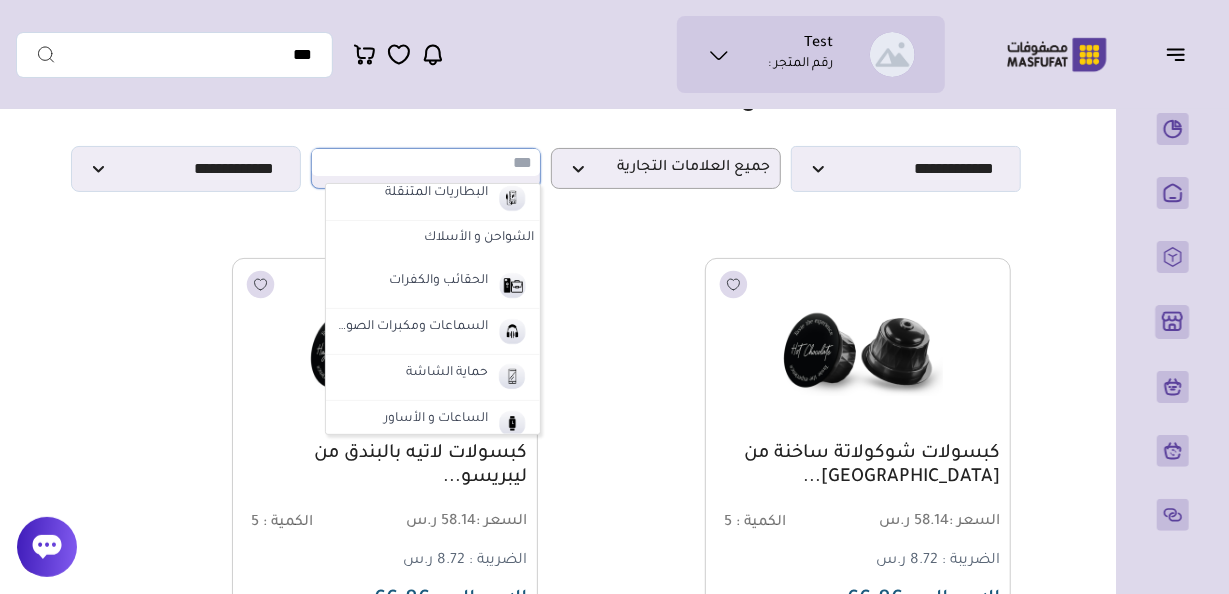 click on "الشواحن و الأسلاك" at bounding box center [433, 239] 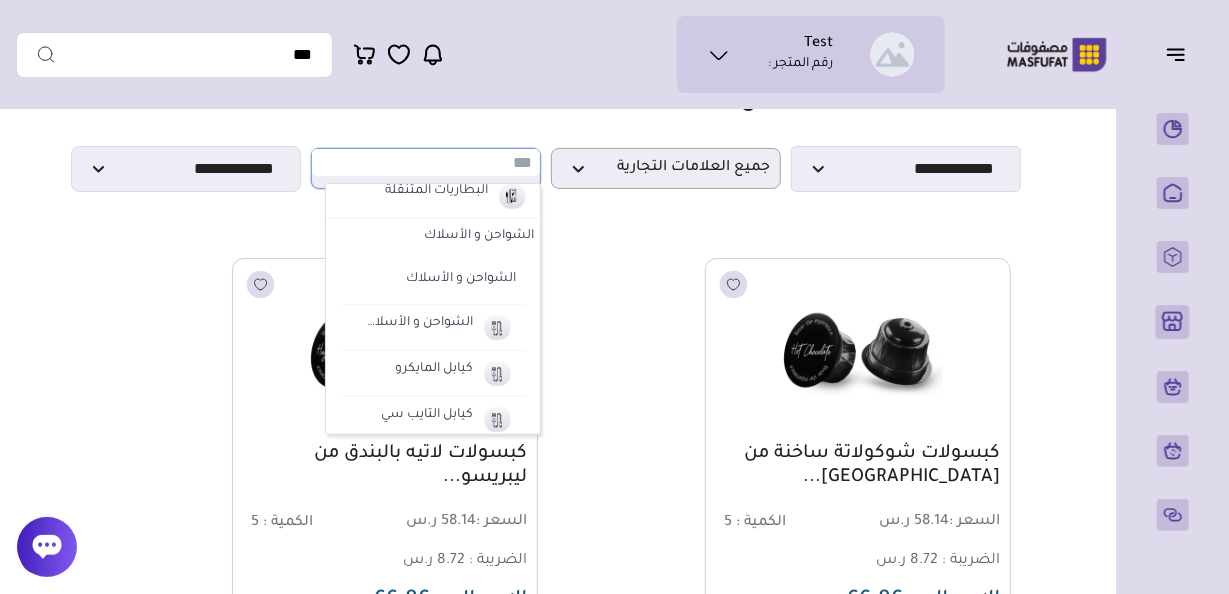 scroll, scrollTop: 100, scrollLeft: 0, axis: vertical 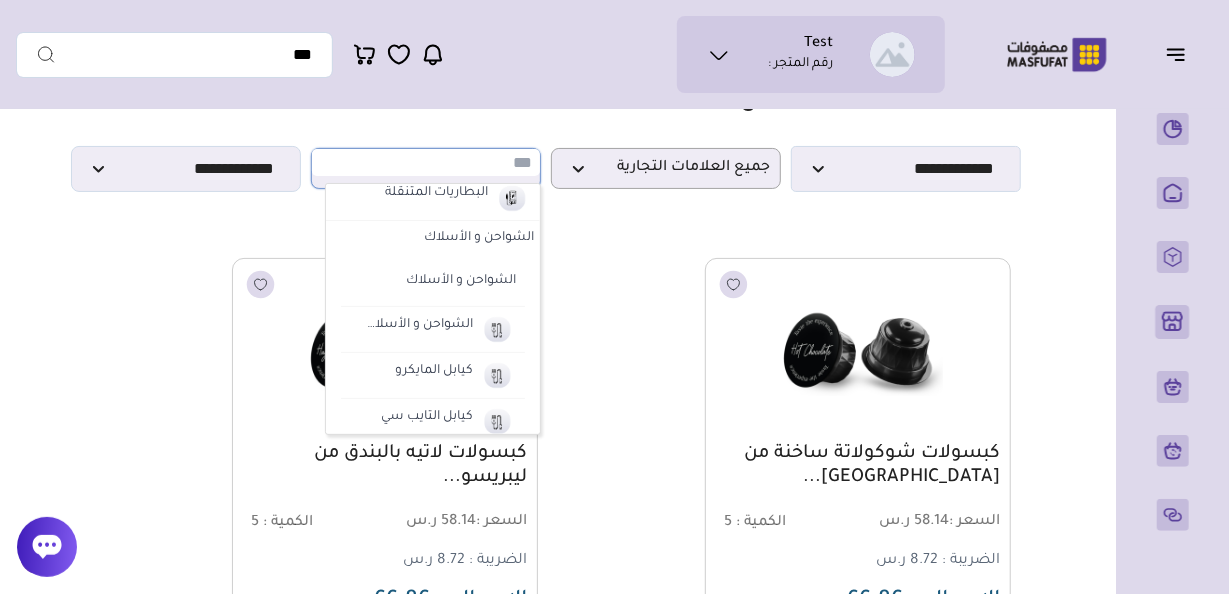 click on "الشواحن و الأسلاك" at bounding box center [433, 239] 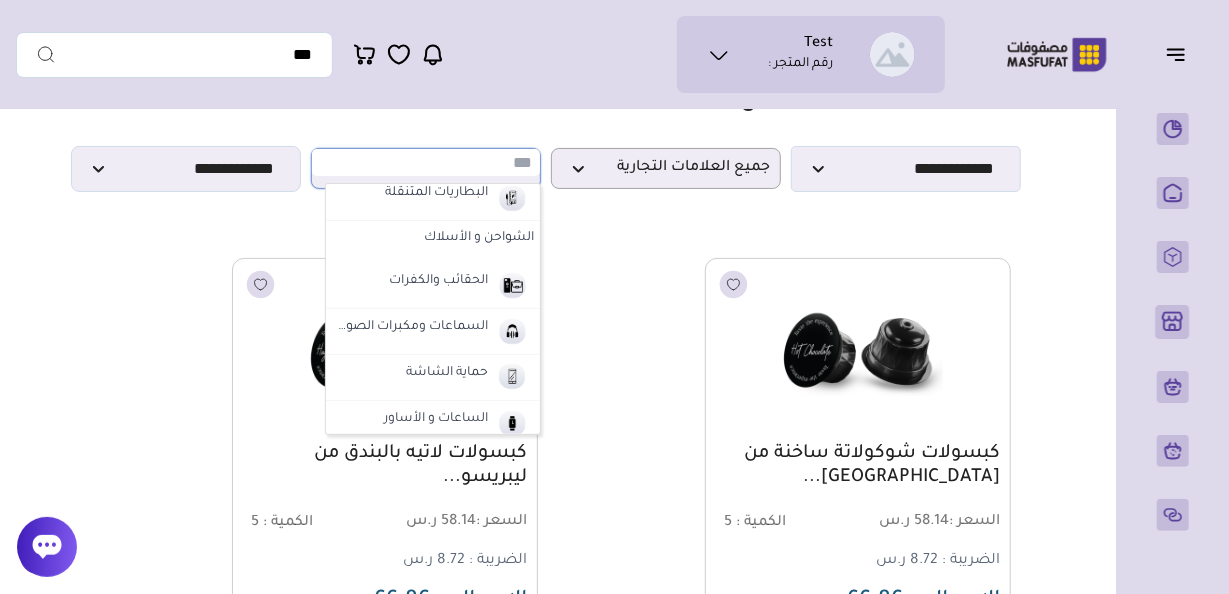click on "الشواحن و الأسلاك" at bounding box center [433, 239] 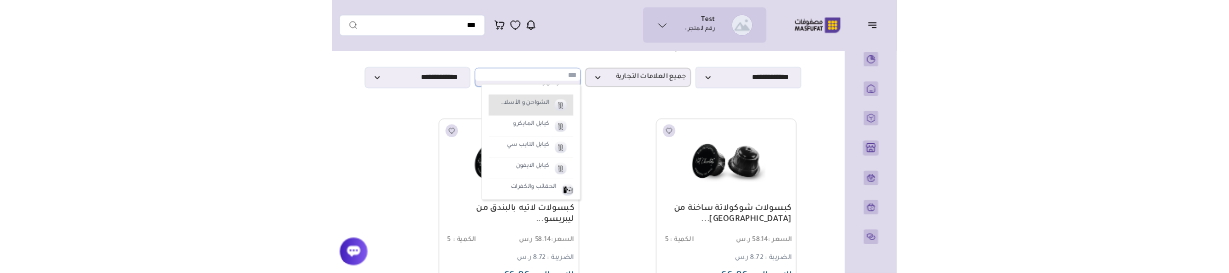 scroll, scrollTop: 200, scrollLeft: 0, axis: vertical 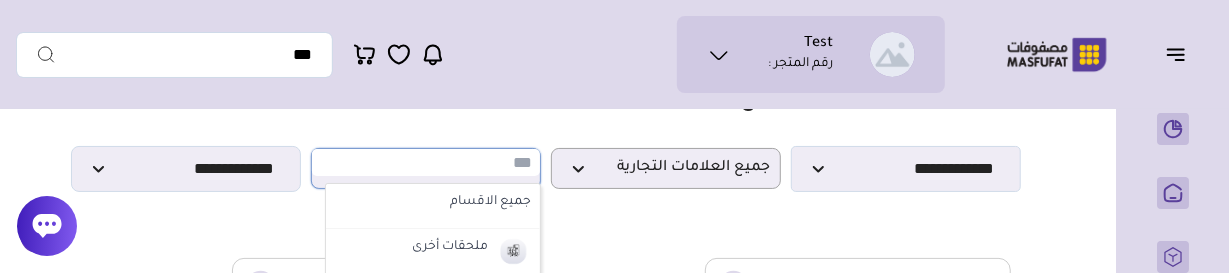 drag, startPoint x: 484, startPoint y: 210, endPoint x: 464, endPoint y: 208, distance: 20.09975 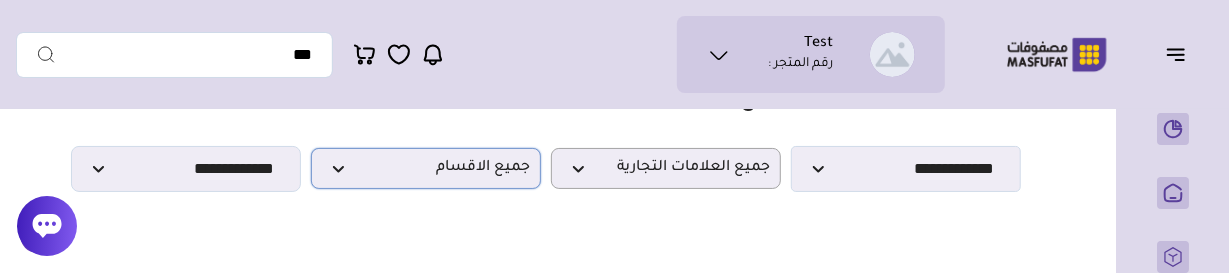 click on "جميع الاقسام" at bounding box center (426, 168) 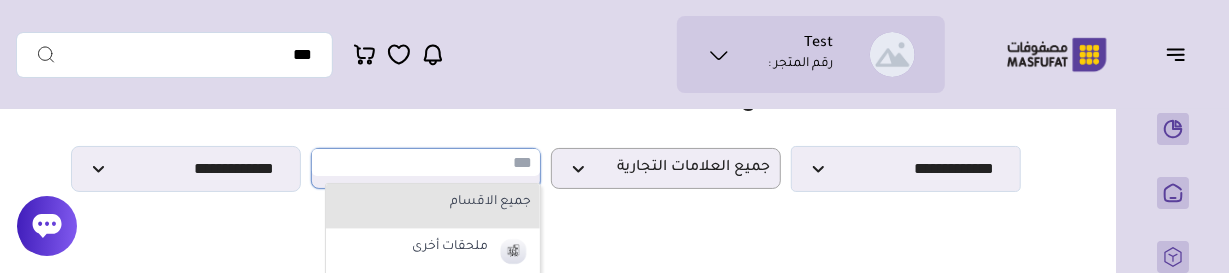 scroll, scrollTop: 100, scrollLeft: 0, axis: vertical 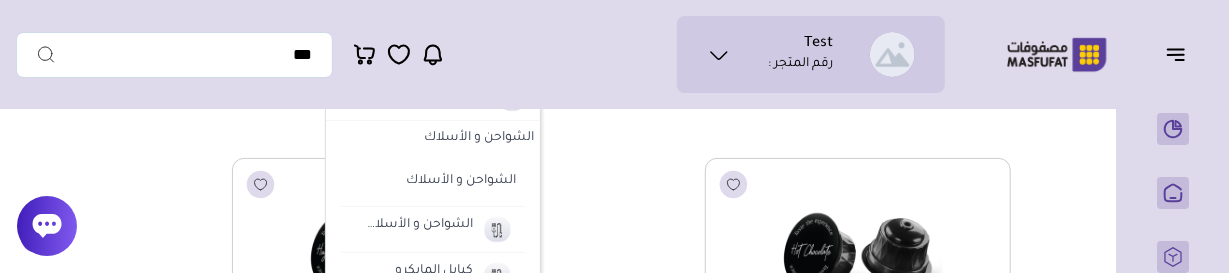 click on "الشواحن و الأسلاك" at bounding box center (433, 139) 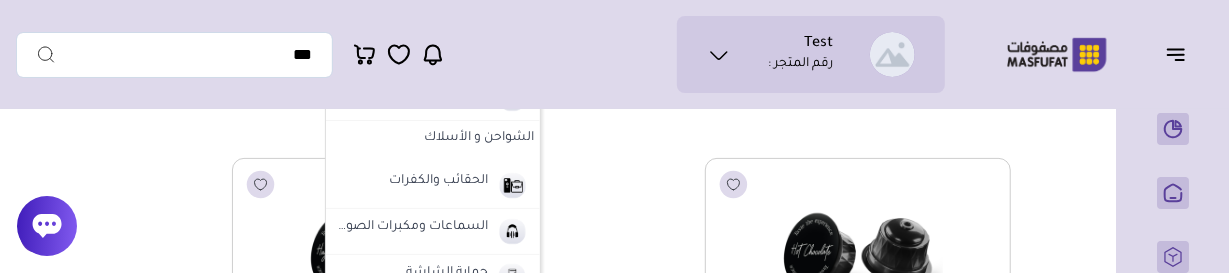 click on "الشواحن و الأسلاك" at bounding box center (433, 139) 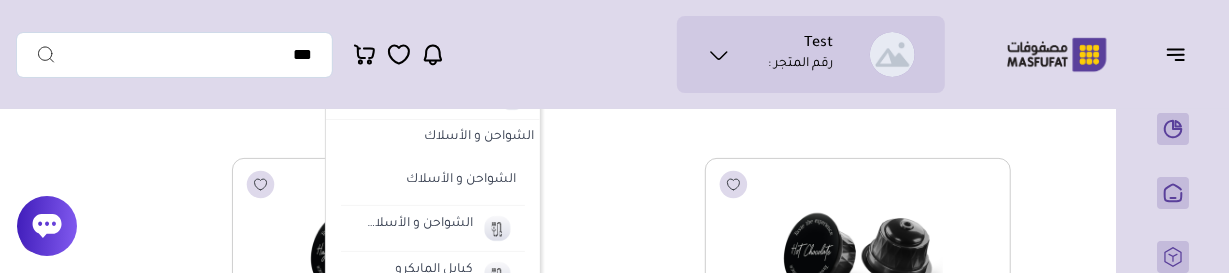 scroll, scrollTop: 100, scrollLeft: 0, axis: vertical 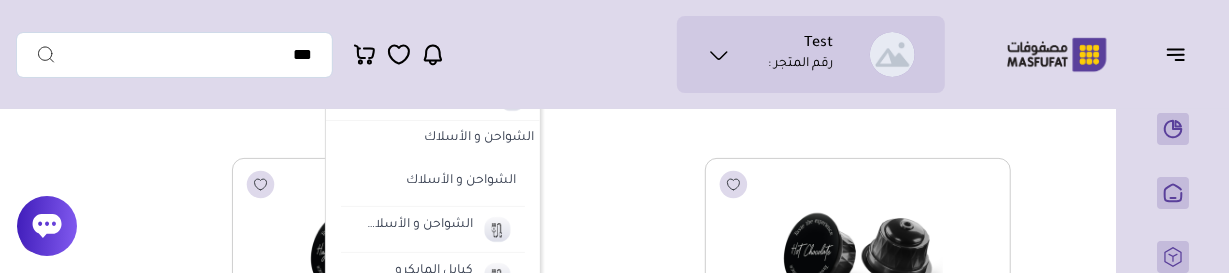 click on "الشواحن و الأسلاك" at bounding box center (433, 139) 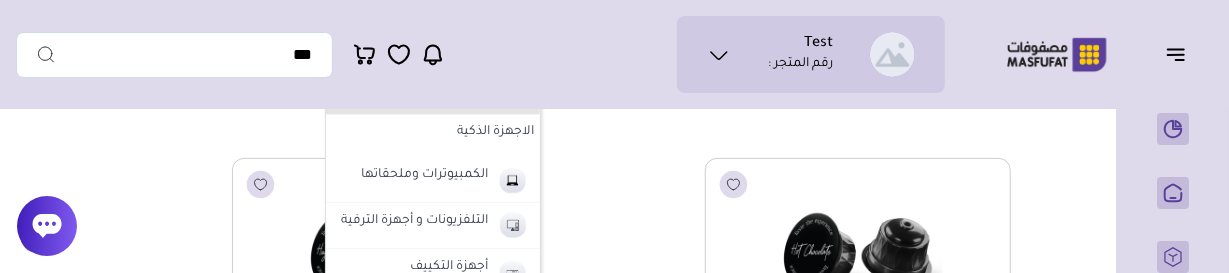 scroll, scrollTop: 800, scrollLeft: 0, axis: vertical 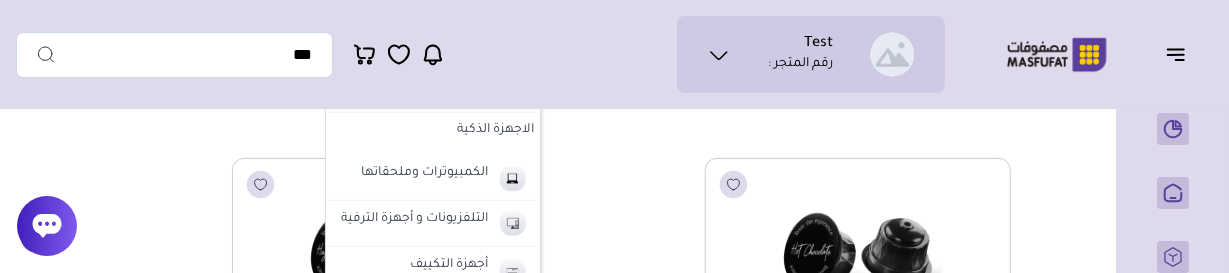 click on "الاجهزة الذكية" at bounding box center (433, 131) 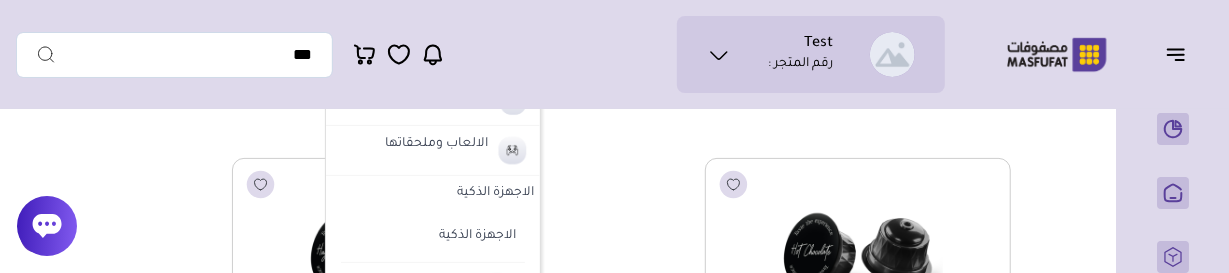 scroll, scrollTop: 736, scrollLeft: 0, axis: vertical 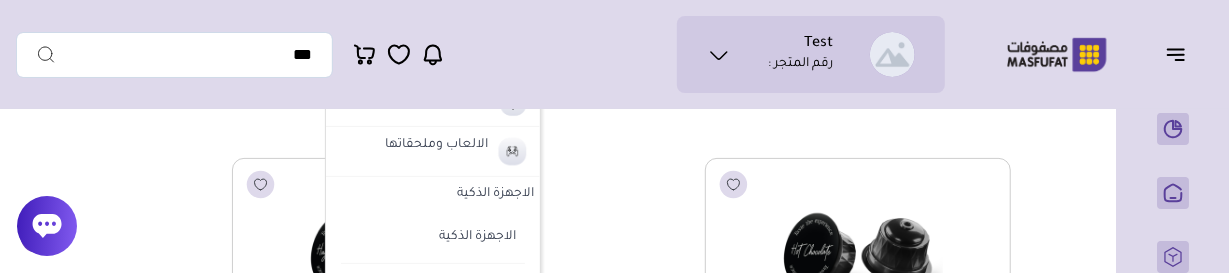 click on "الاجهزة الذكية" at bounding box center (433, 195) 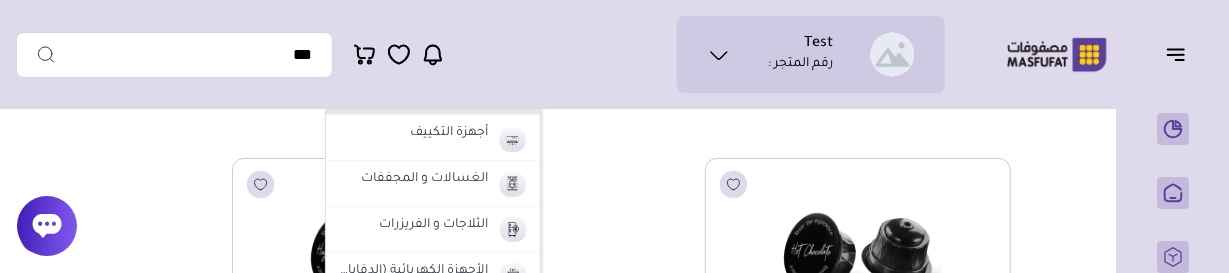 scroll, scrollTop: 934, scrollLeft: 0, axis: vertical 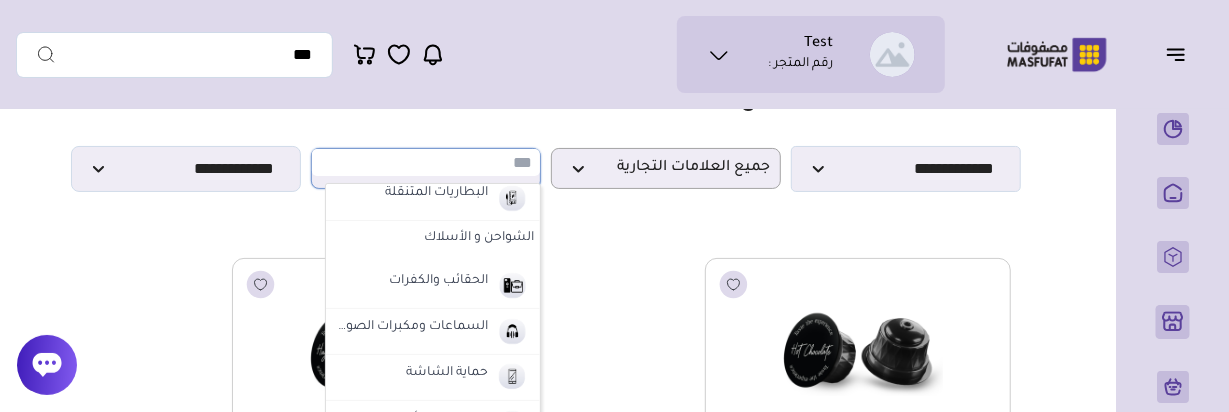 click on "الشواحن و الأسلاك" at bounding box center [433, 239] 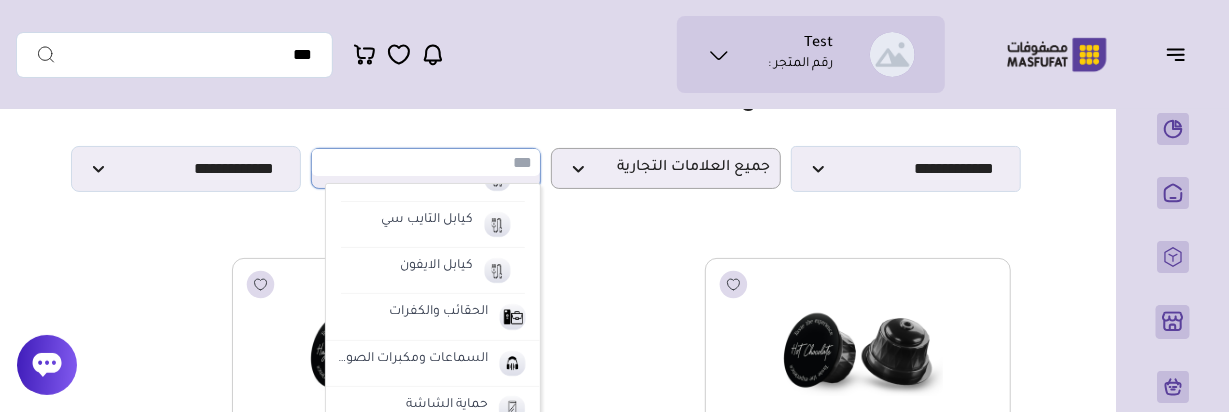 scroll, scrollTop: 300, scrollLeft: 0, axis: vertical 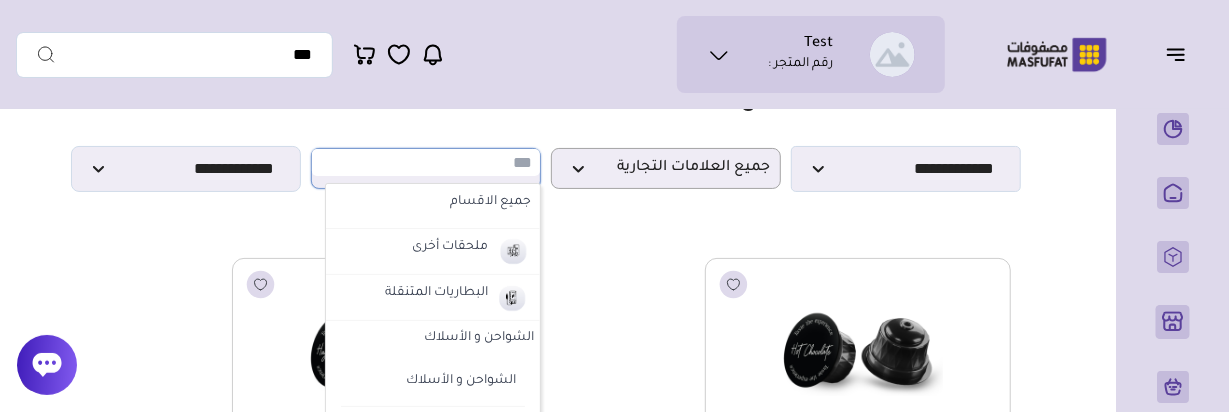 click on "مزامنة
( 0 )
تحديد الكل
إلغاء التحديد
المنتجات
(" at bounding box center (553, 2476) 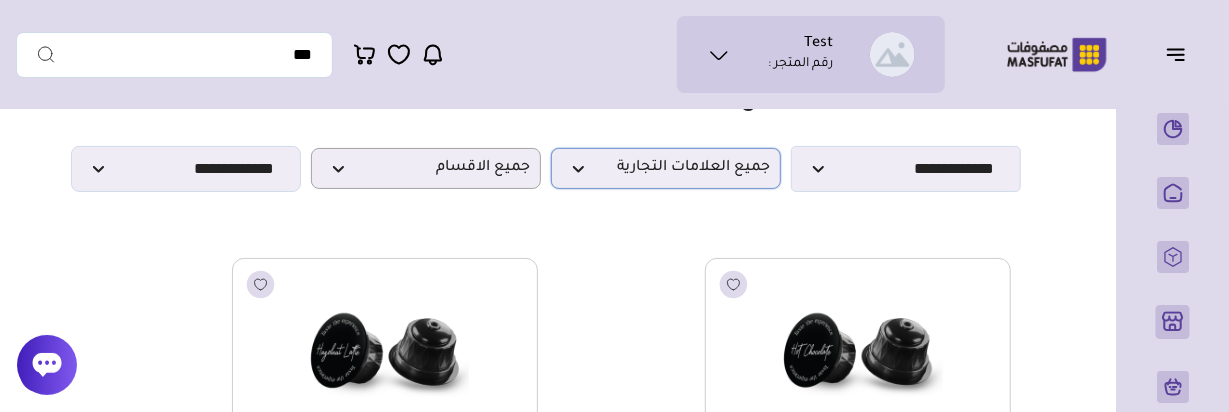 click on "جميع العلامات التجارية" at bounding box center [666, 168] 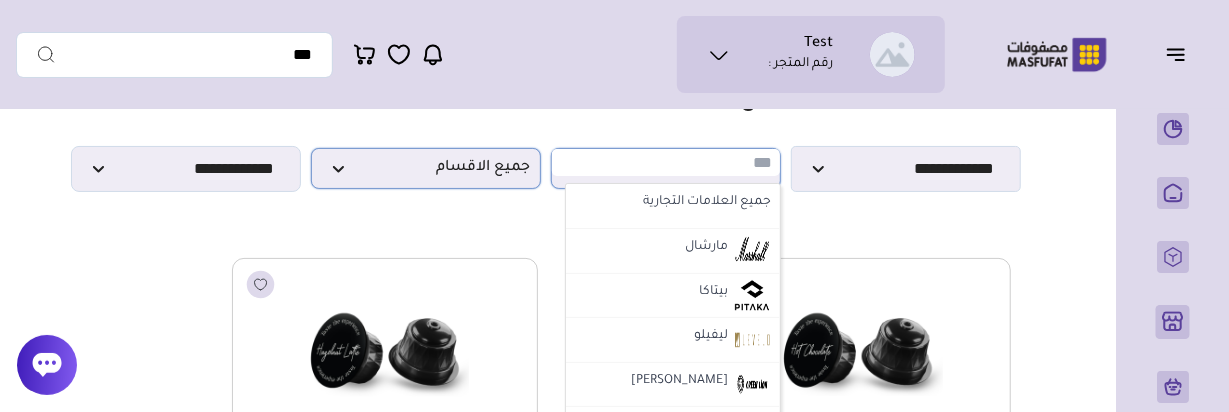 click on "جميع الاقسام" at bounding box center [426, 168] 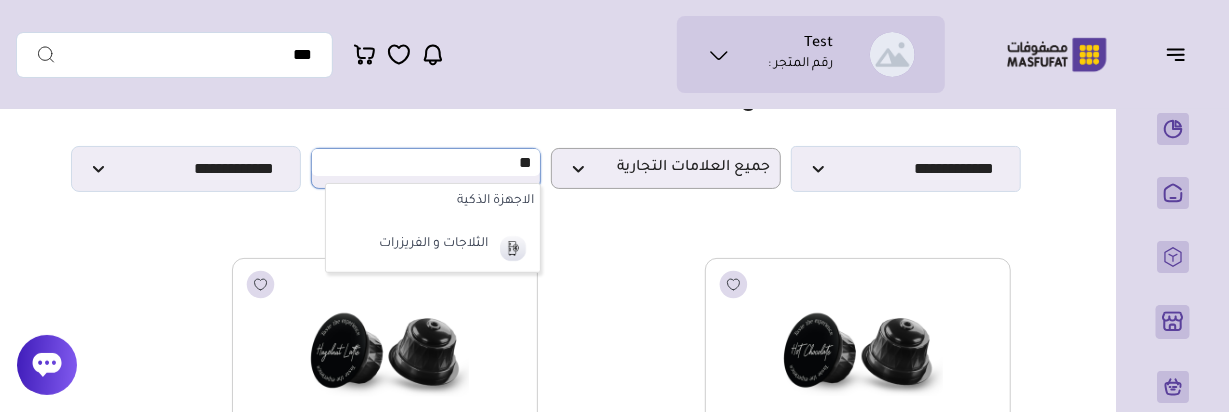 type on "*" 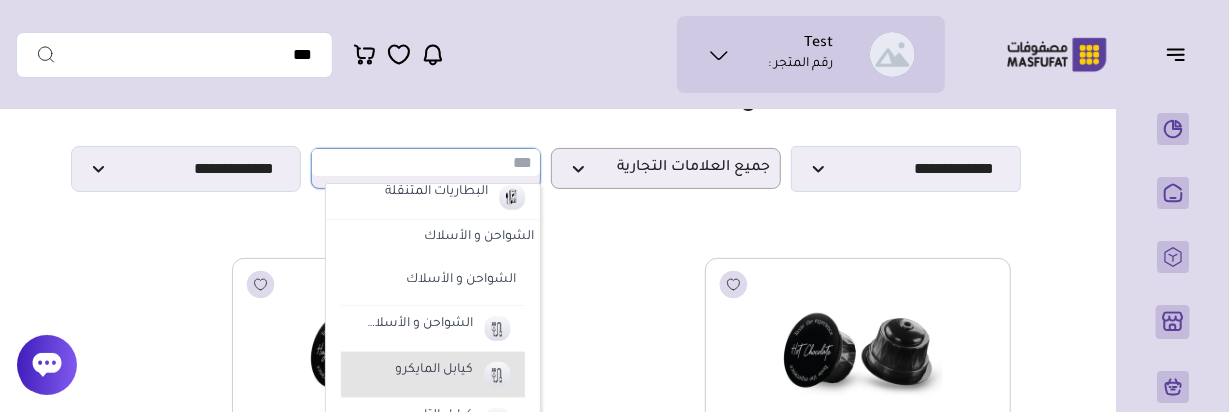 scroll, scrollTop: 100, scrollLeft: 0, axis: vertical 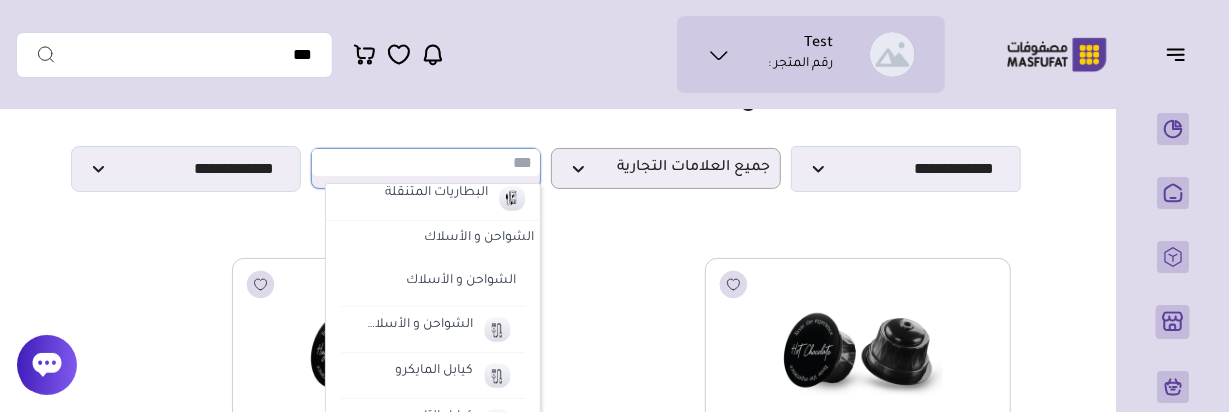 click on "الشواحن و الأسلاك" at bounding box center [433, 239] 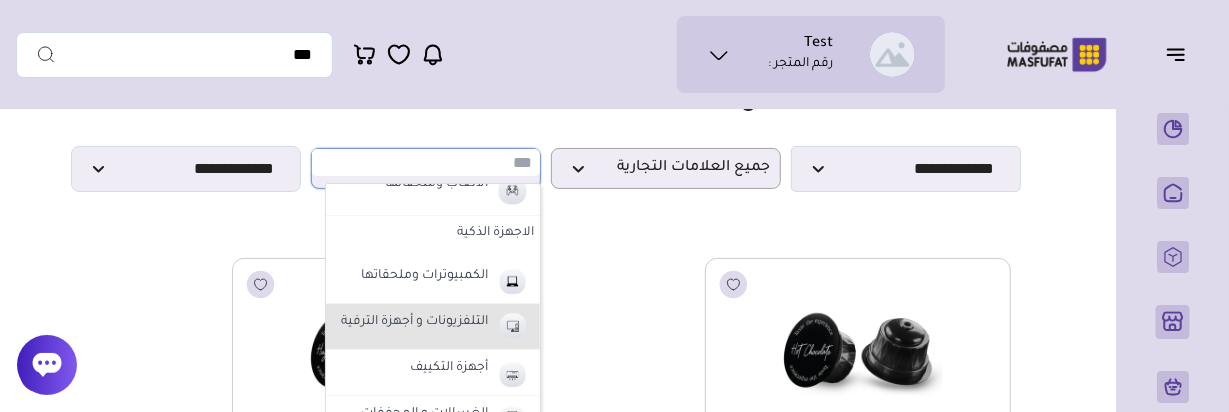 scroll, scrollTop: 800, scrollLeft: 0, axis: vertical 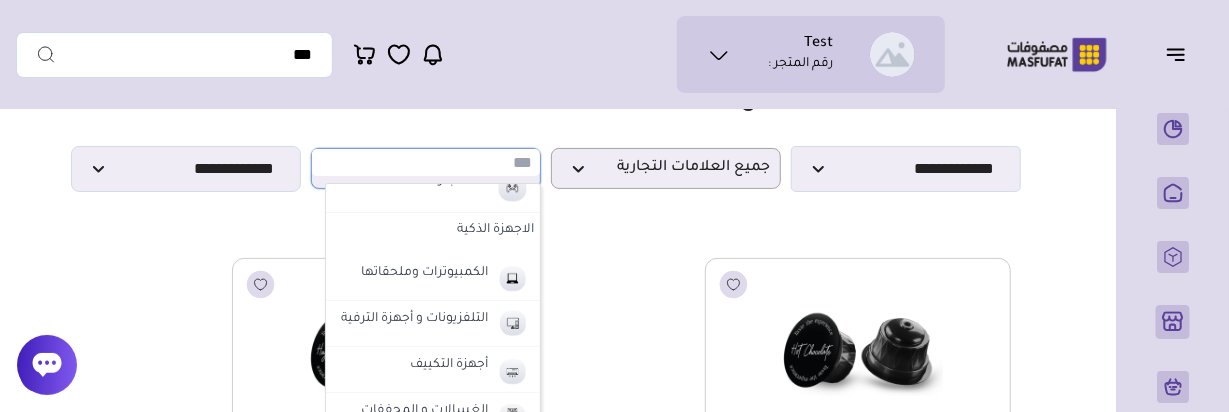 click on "الاجهزة الذكية" at bounding box center [433, 231] 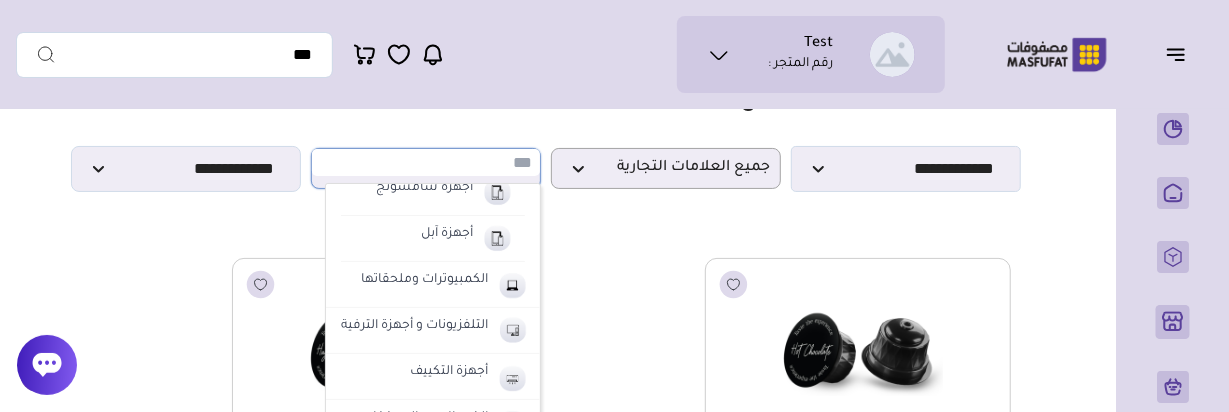 scroll, scrollTop: 1300, scrollLeft: 0, axis: vertical 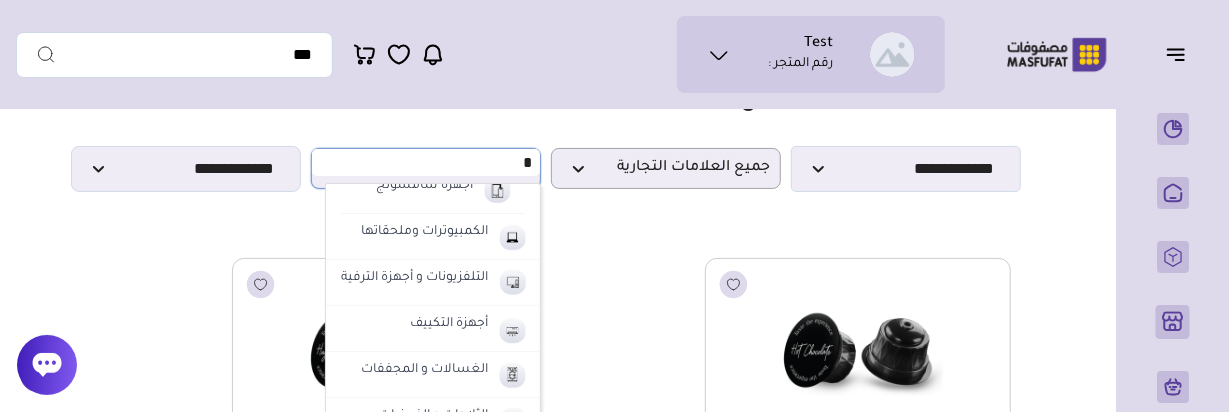 type on "*" 